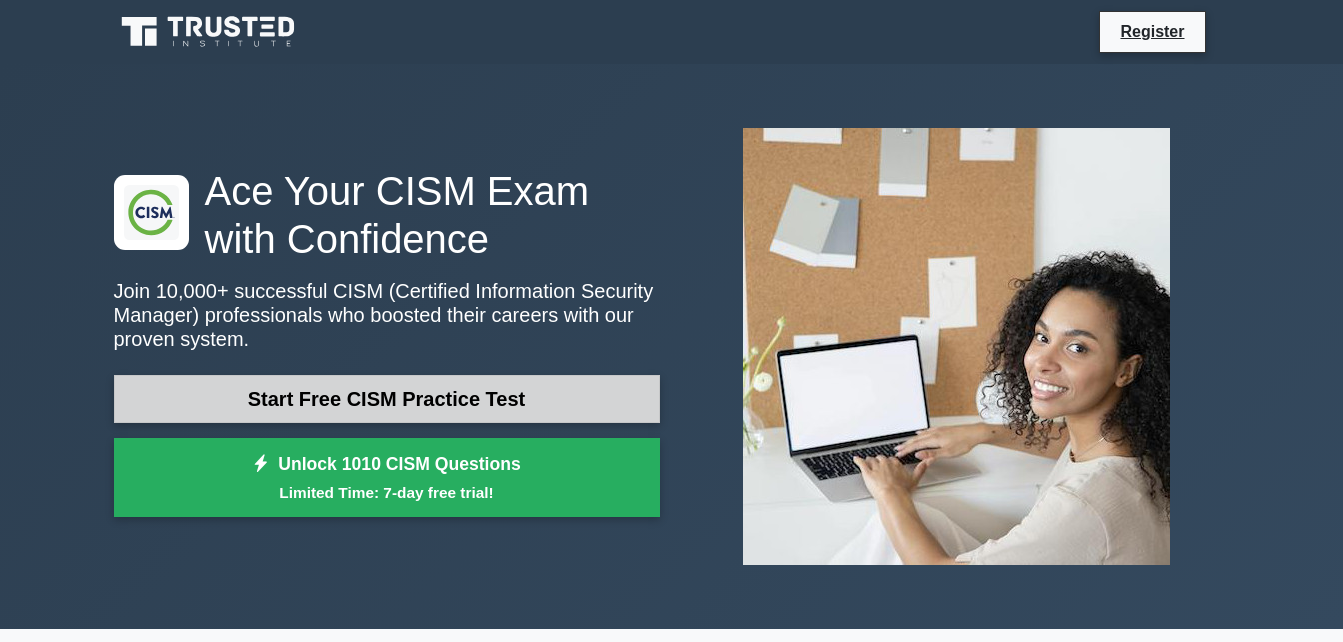 scroll, scrollTop: 0, scrollLeft: 0, axis: both 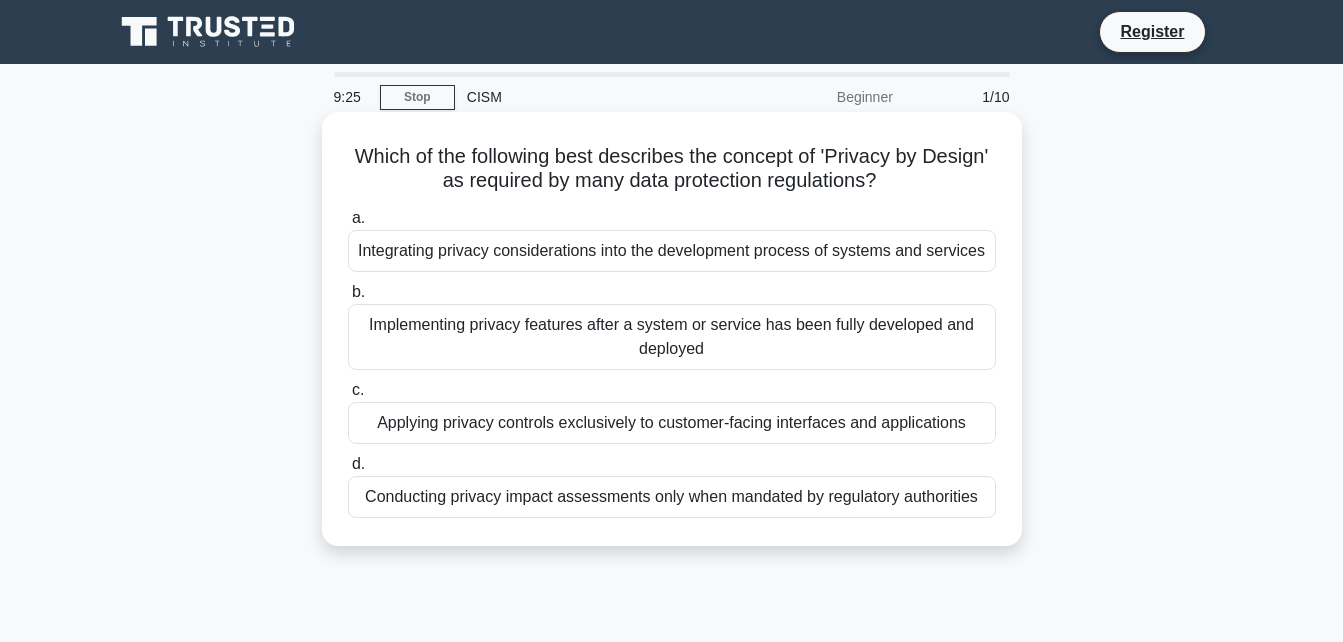 click on "Conducting privacy impact assessments only when mandated by regulatory authorities" at bounding box center [672, 497] 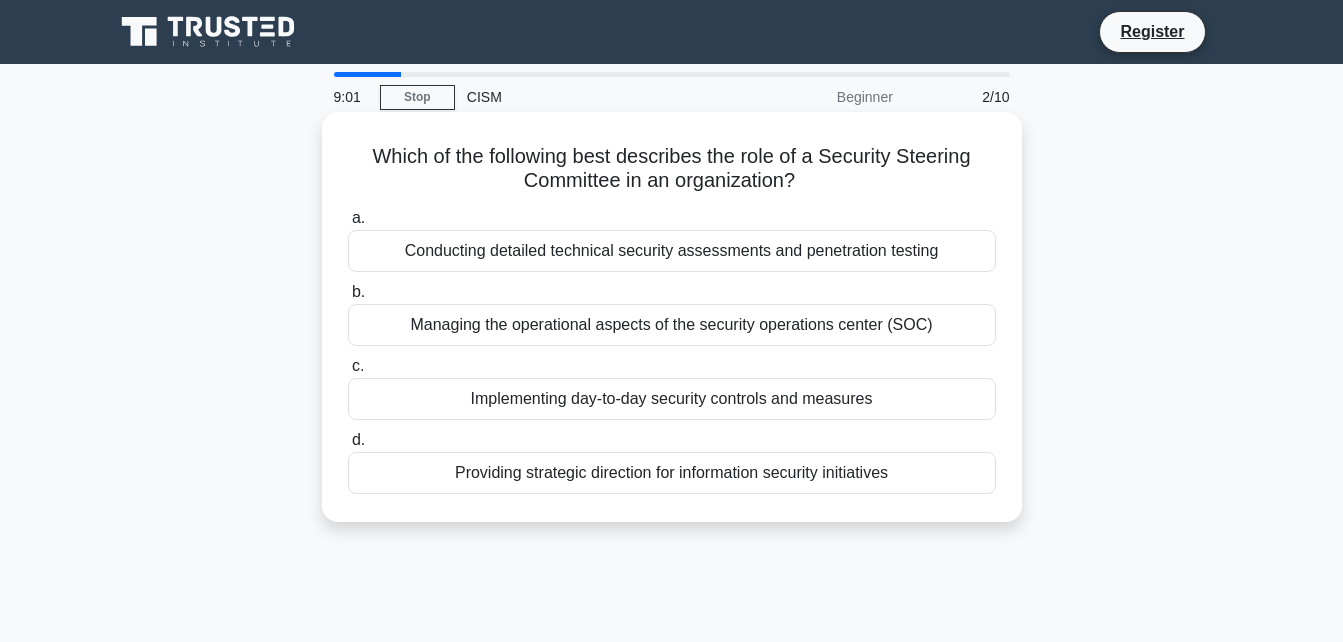 click on "Conducting detailed technical security assessments and penetration testing" at bounding box center (672, 251) 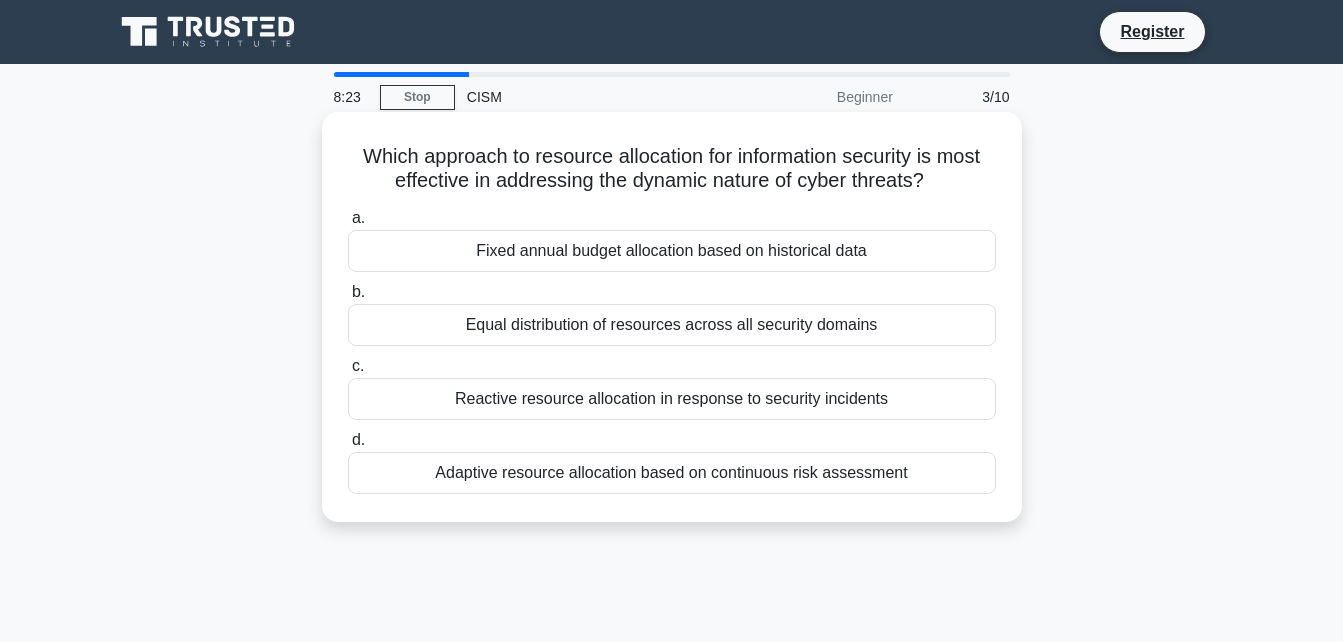 click on "Adaptive resource allocation based on continuous risk assessment" at bounding box center (672, 473) 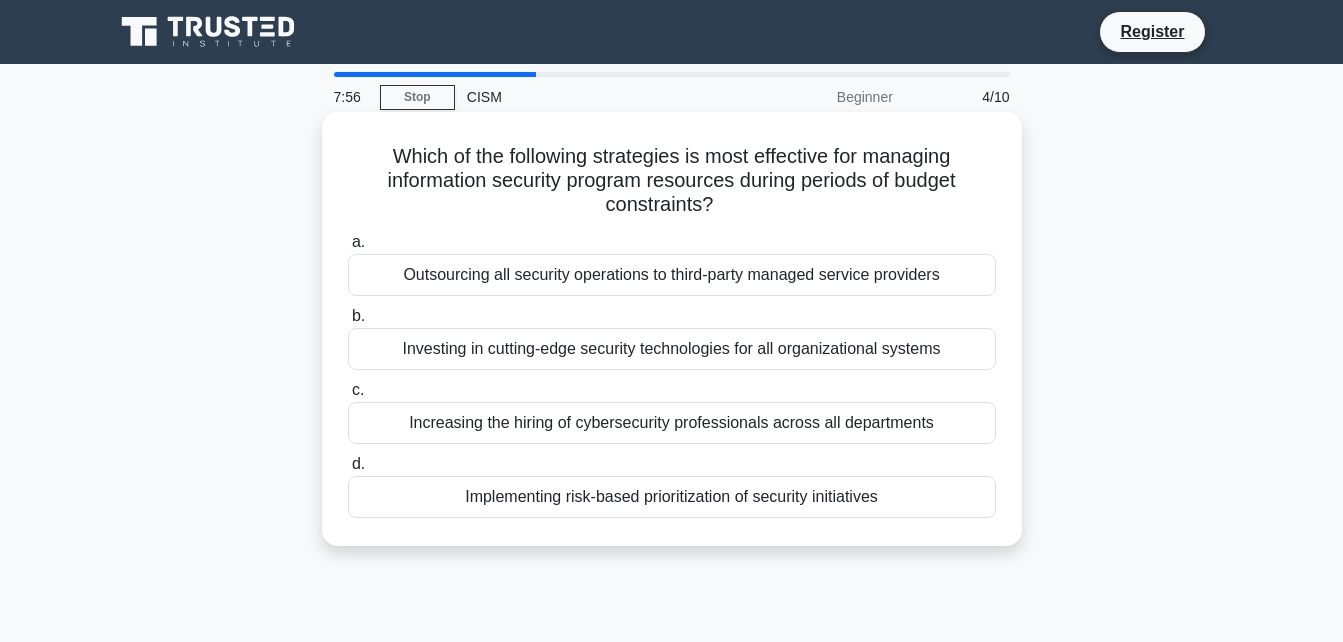 click on "Implementing risk-based prioritization of security initiatives" at bounding box center [672, 497] 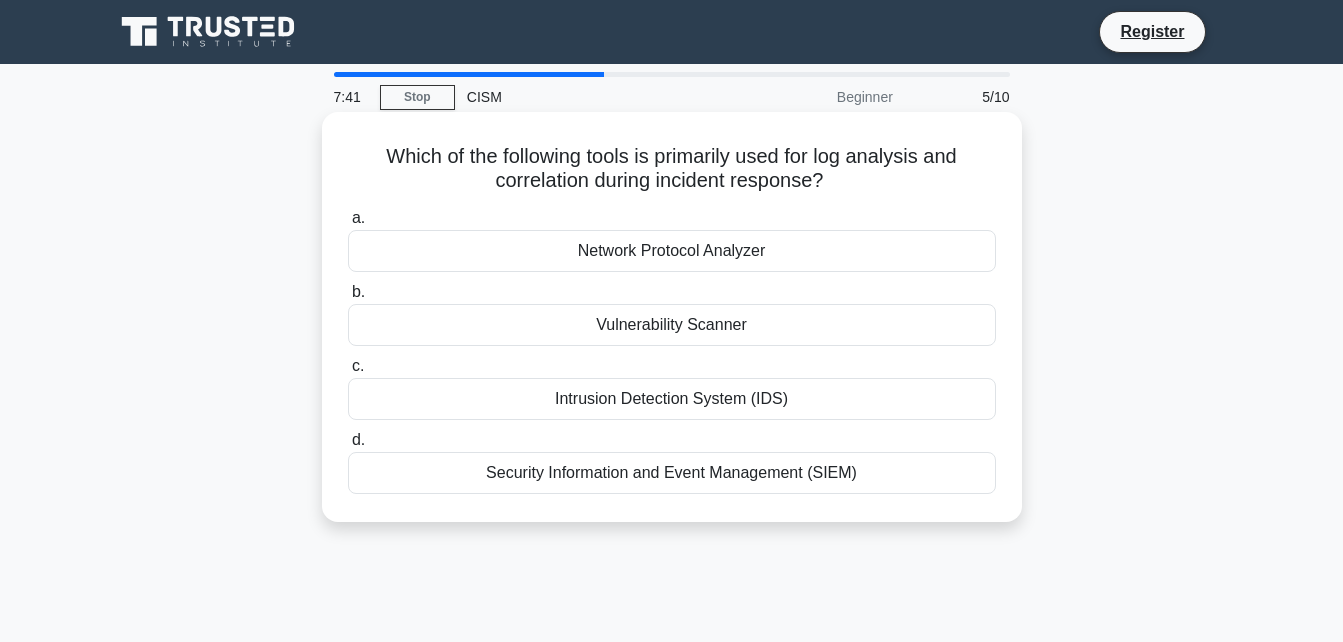 click on "Security Information and Event Management (SIEM)" at bounding box center (672, 473) 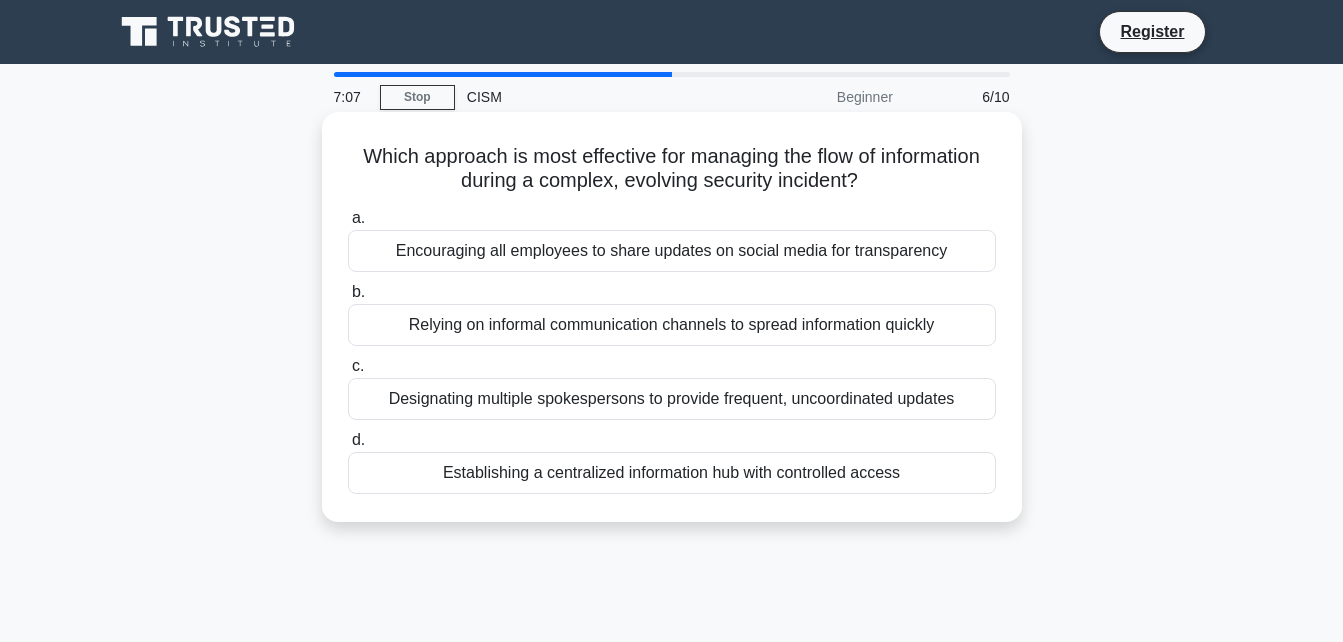 click on "Establishing a centralized information hub with controlled access" at bounding box center (672, 473) 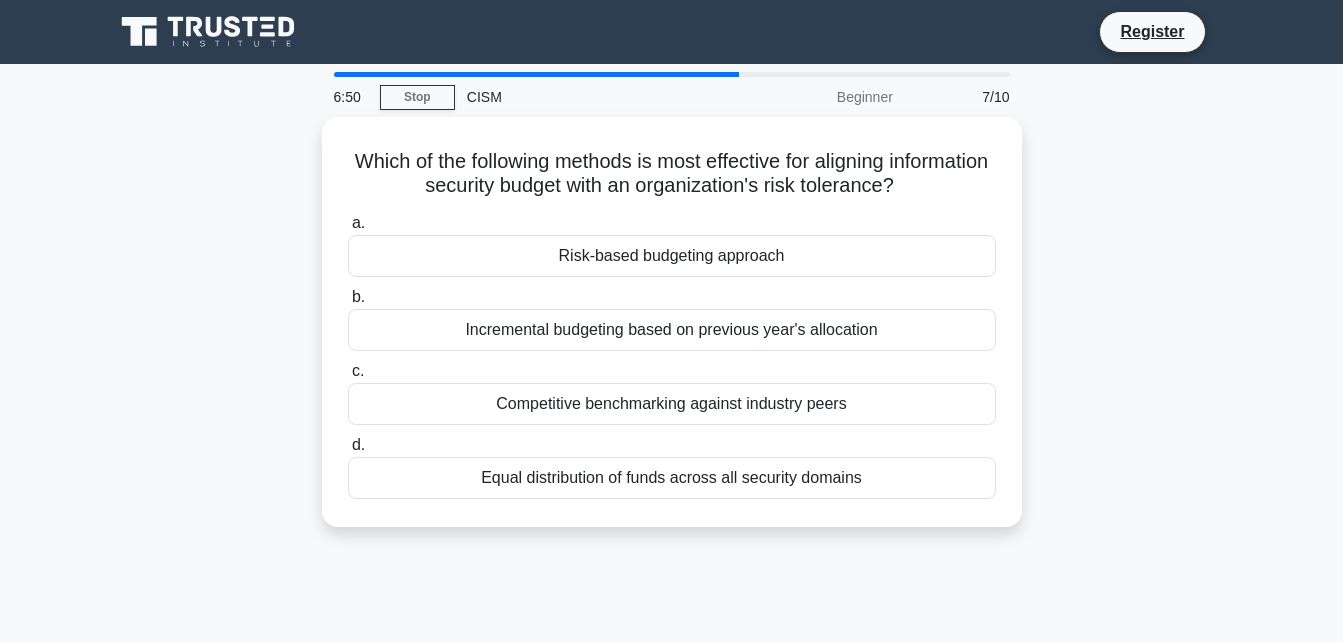 click on "Which of the following methods is most effective for aligning information security budget with an organization's risk tolerance?
.spinner_0XTQ{transform-origin:center;animation:spinner_y6GP .75s linear infinite}@keyframes spinner_y6GP{100%{transform:rotate(360deg)}}
a.
Risk-based budgeting approach
b. c. d." at bounding box center [672, 334] 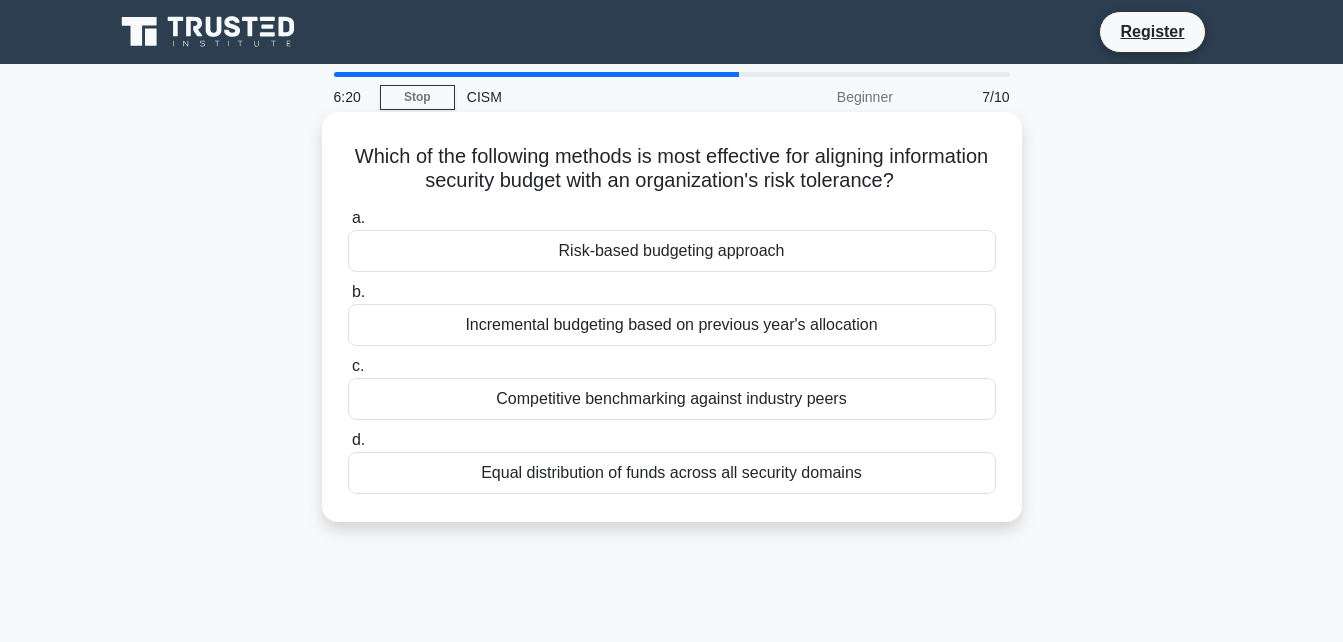 click on "Risk-based budgeting approach" at bounding box center [672, 251] 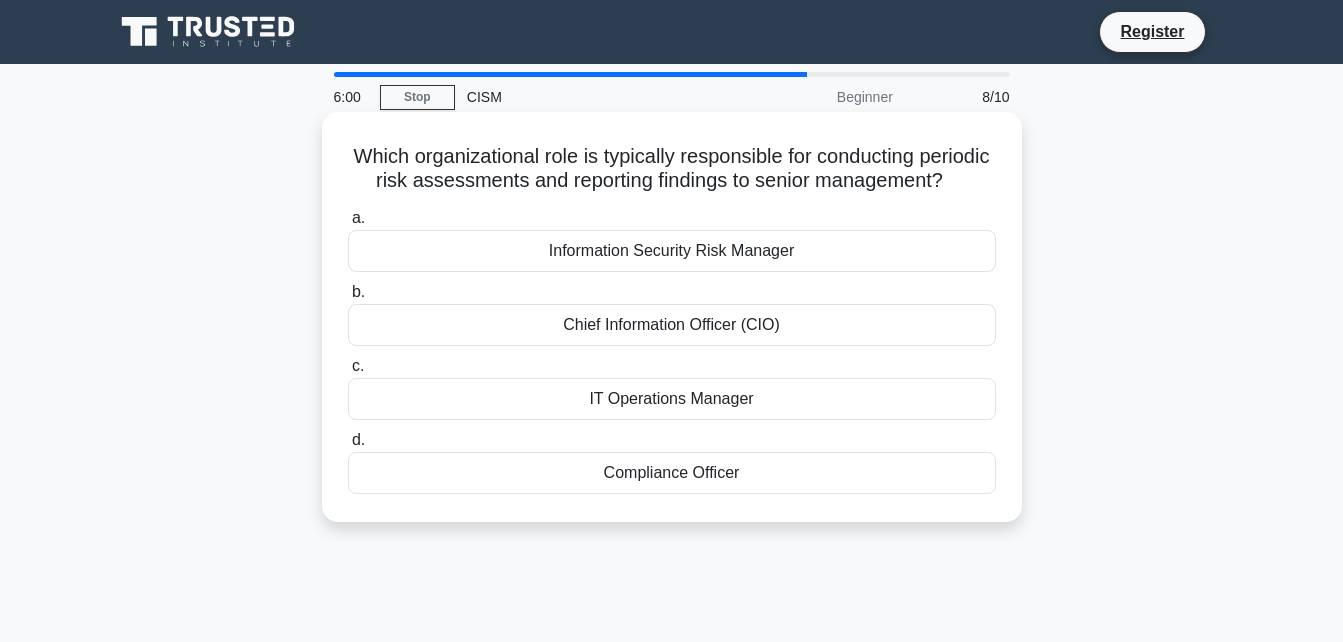 click on "Information Security Risk Manager" at bounding box center (672, 251) 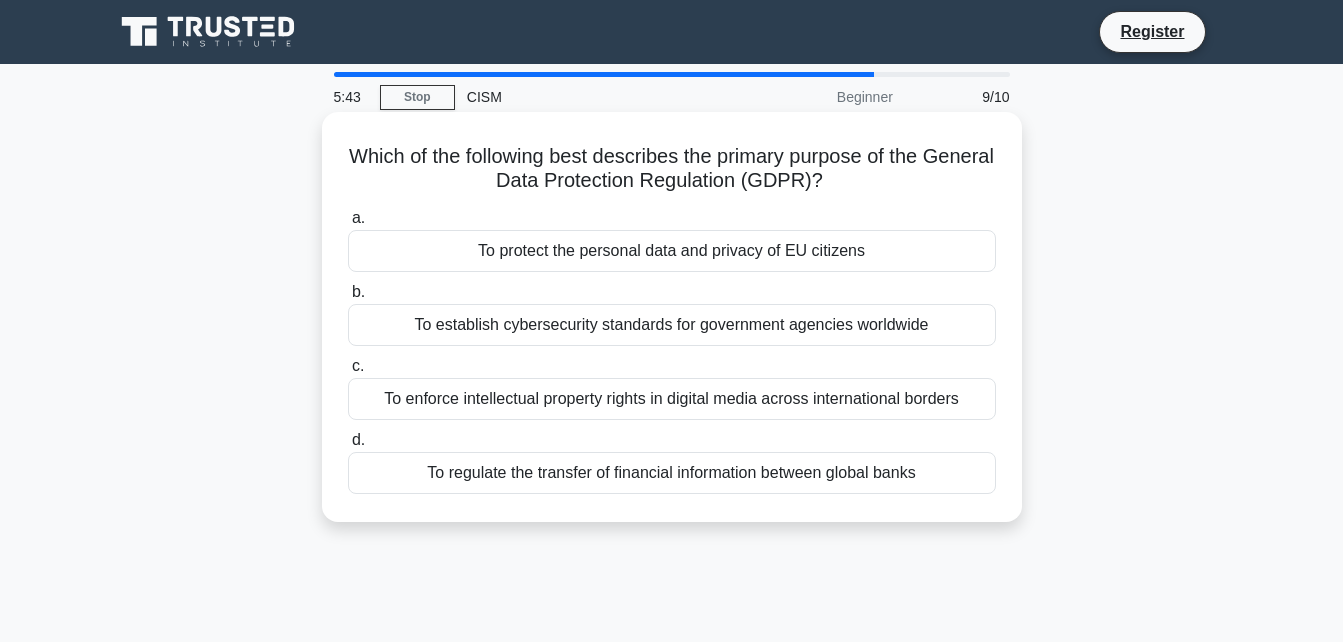 click on "To protect the personal data and privacy of EU citizens" at bounding box center [672, 251] 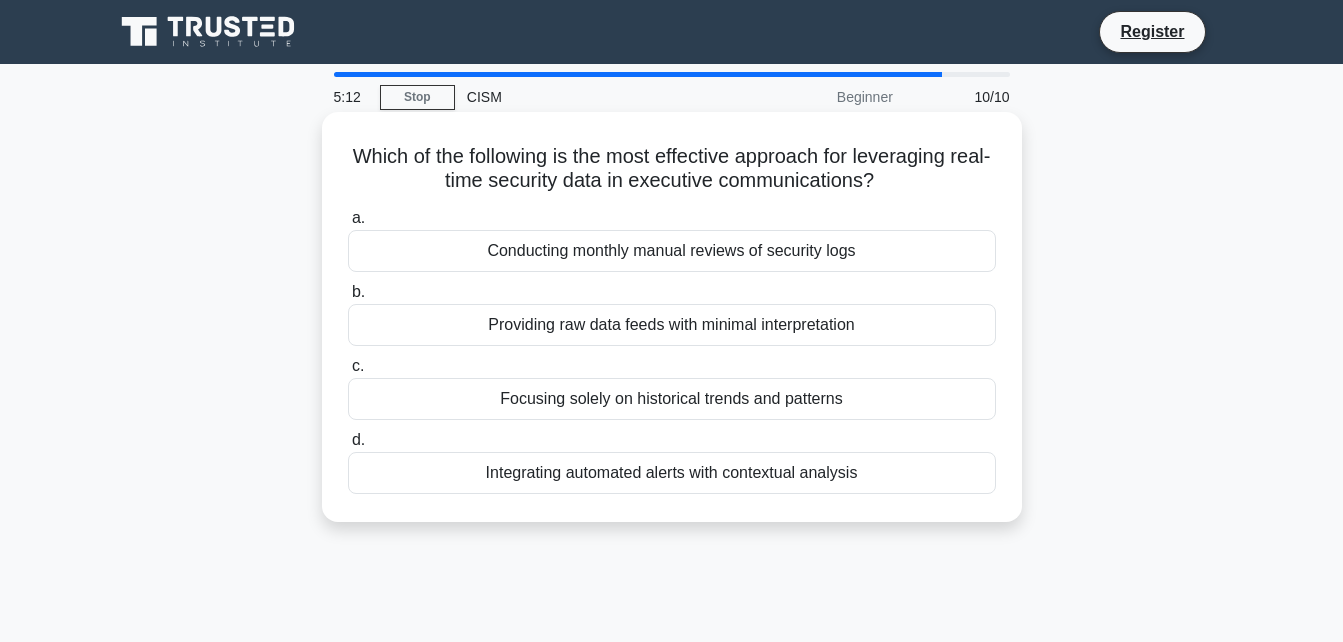 click on "Focusing solely on historical trends and patterns" at bounding box center [672, 399] 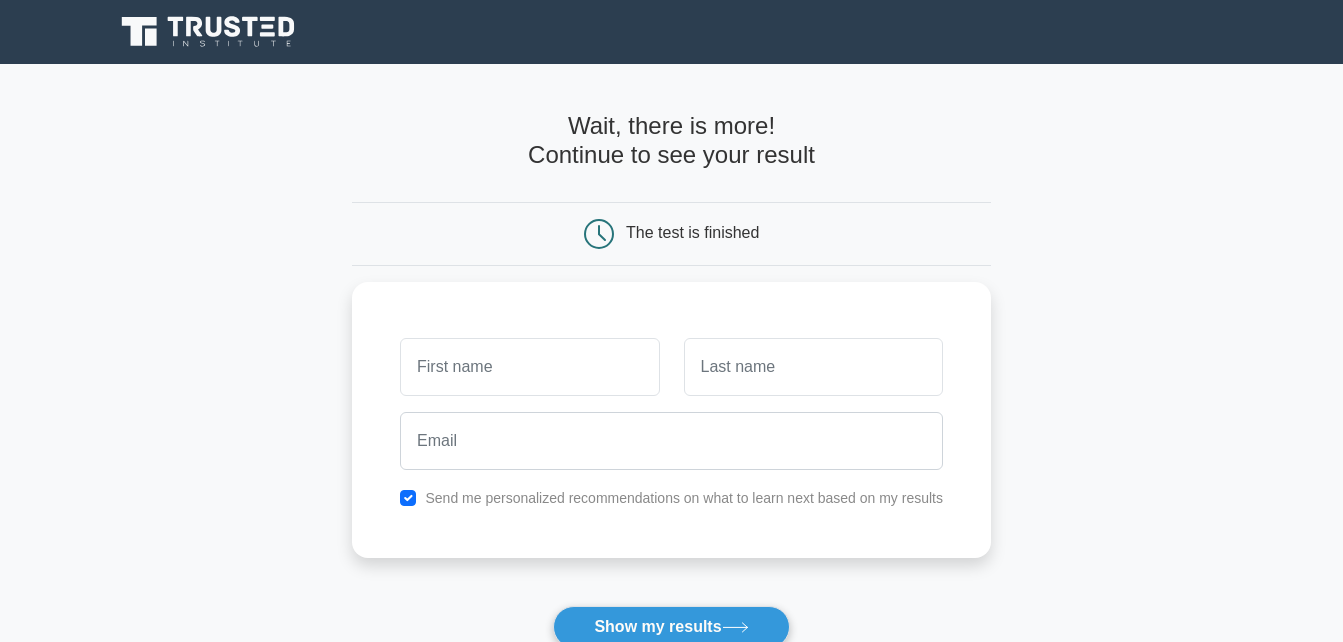 scroll, scrollTop: 0, scrollLeft: 0, axis: both 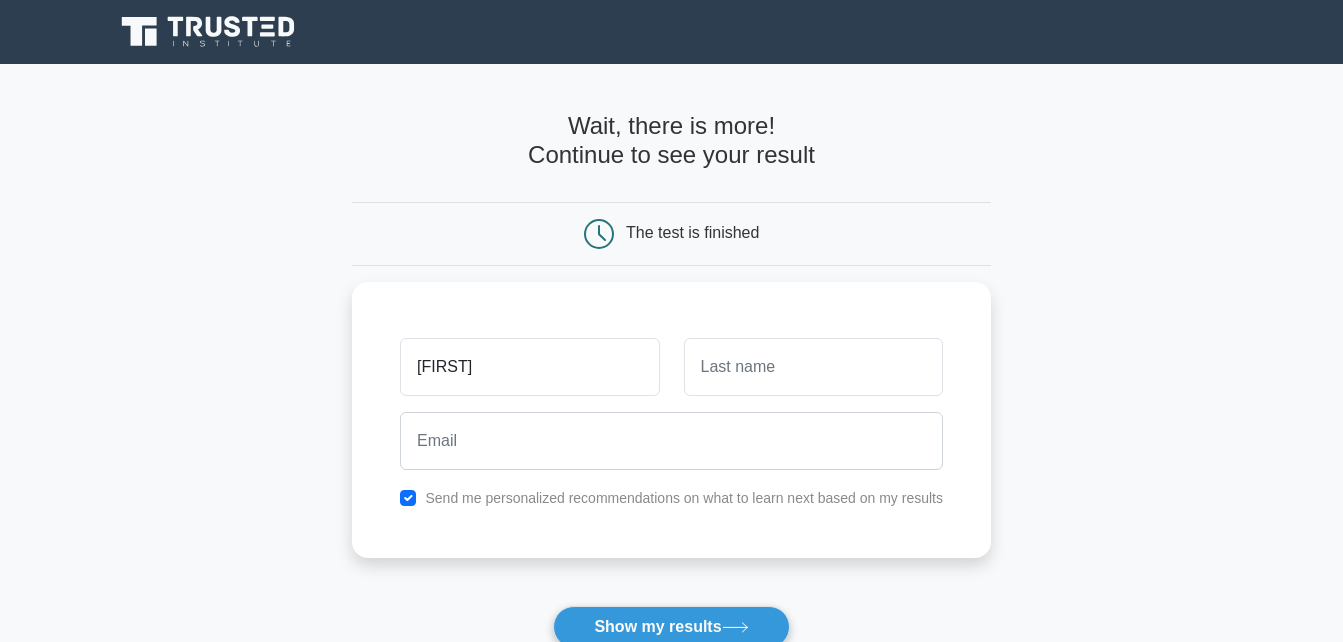 type on "[FIRST]" 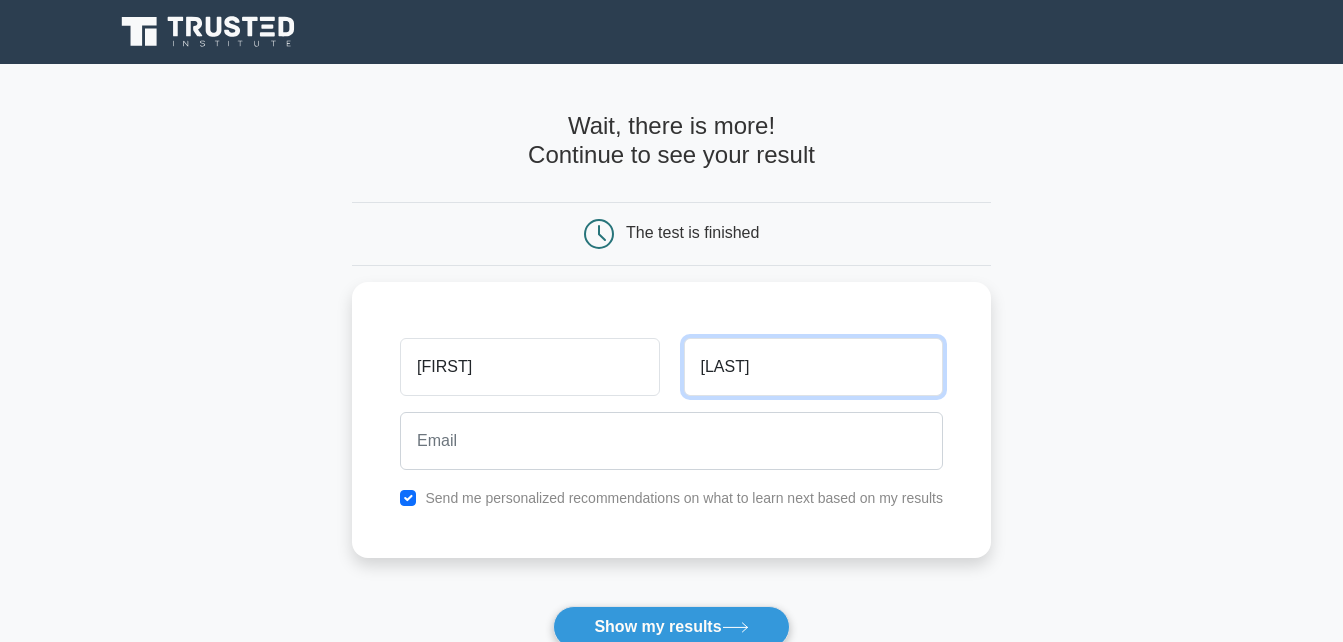 type on "[LAST]" 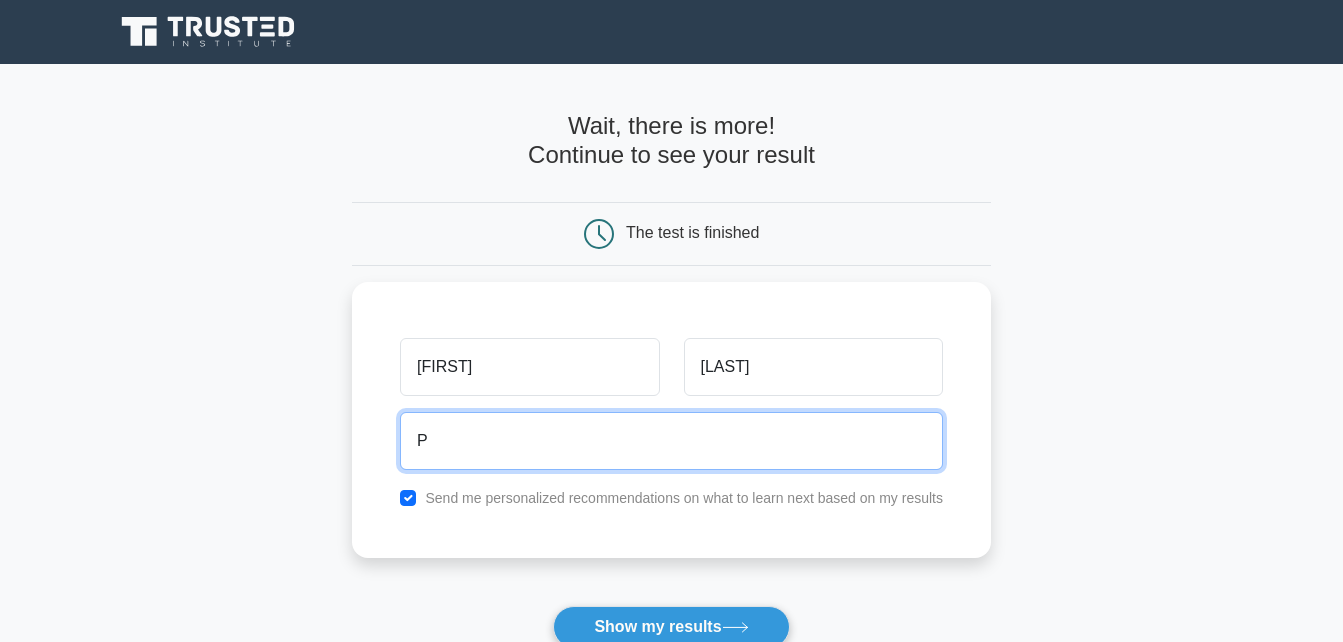 click on "Show my results" at bounding box center (671, 627) 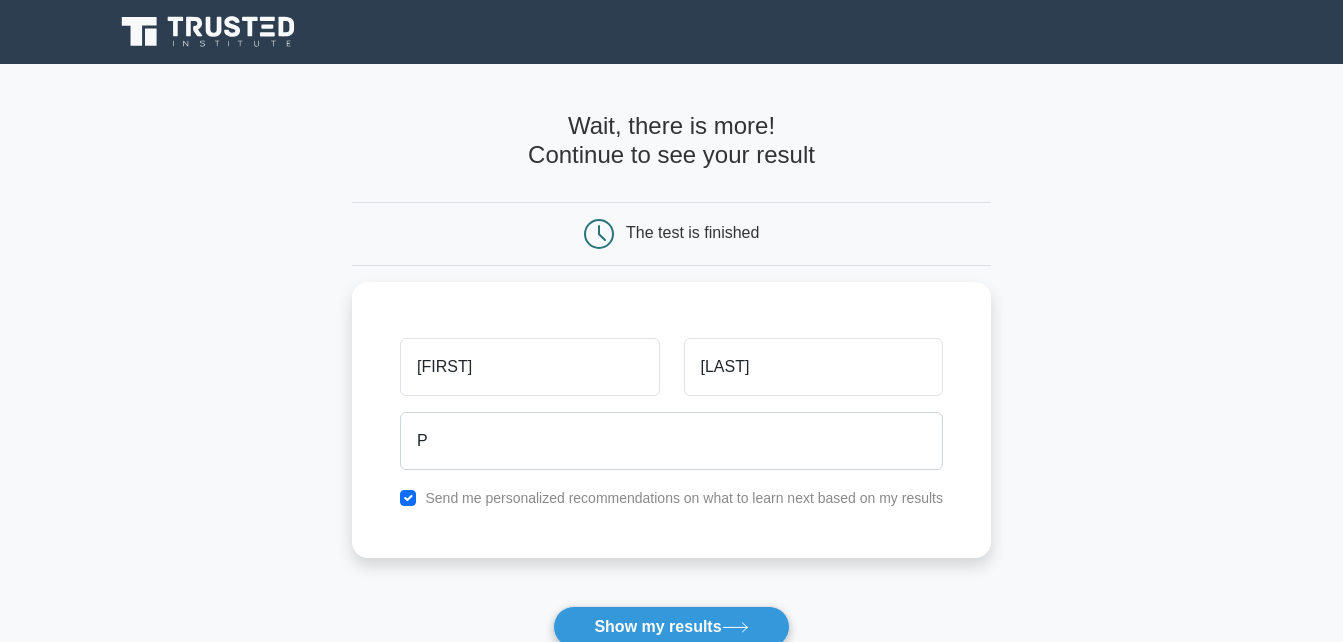 click on "The test is finished
[FIRST] [LAST]" at bounding box center [671, 424] 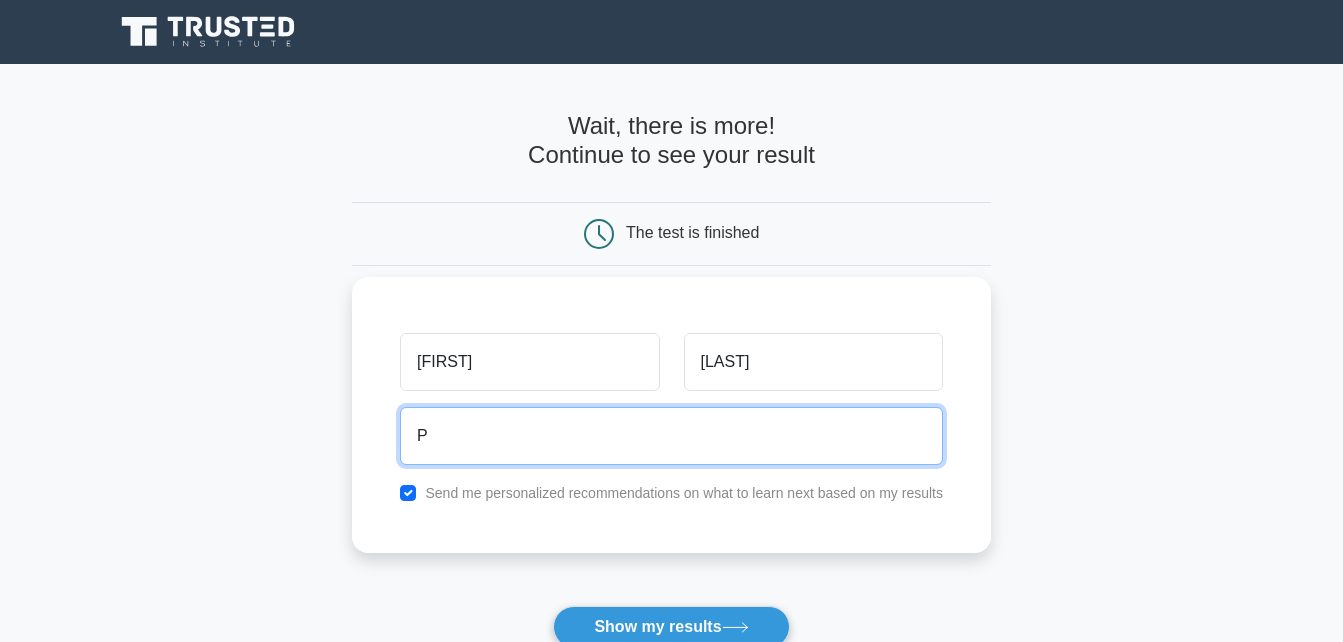 click on "P" at bounding box center (671, 436) 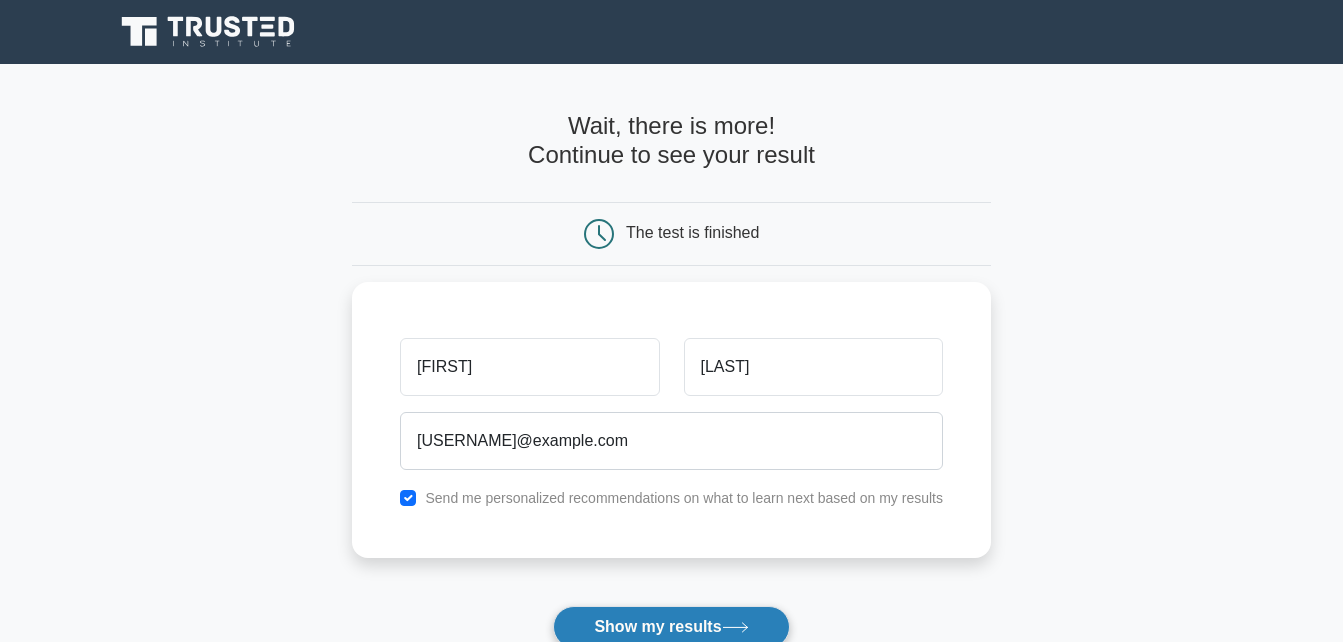 click on "Show my results" at bounding box center (671, 627) 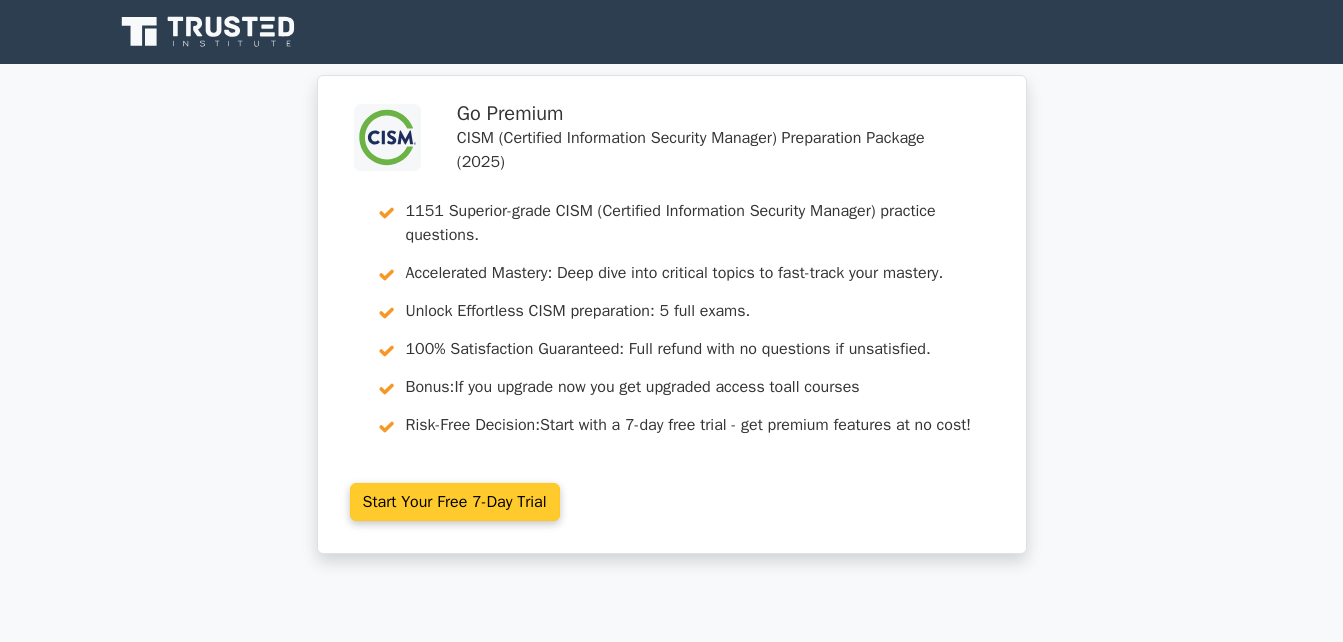 scroll, scrollTop: 0, scrollLeft: 0, axis: both 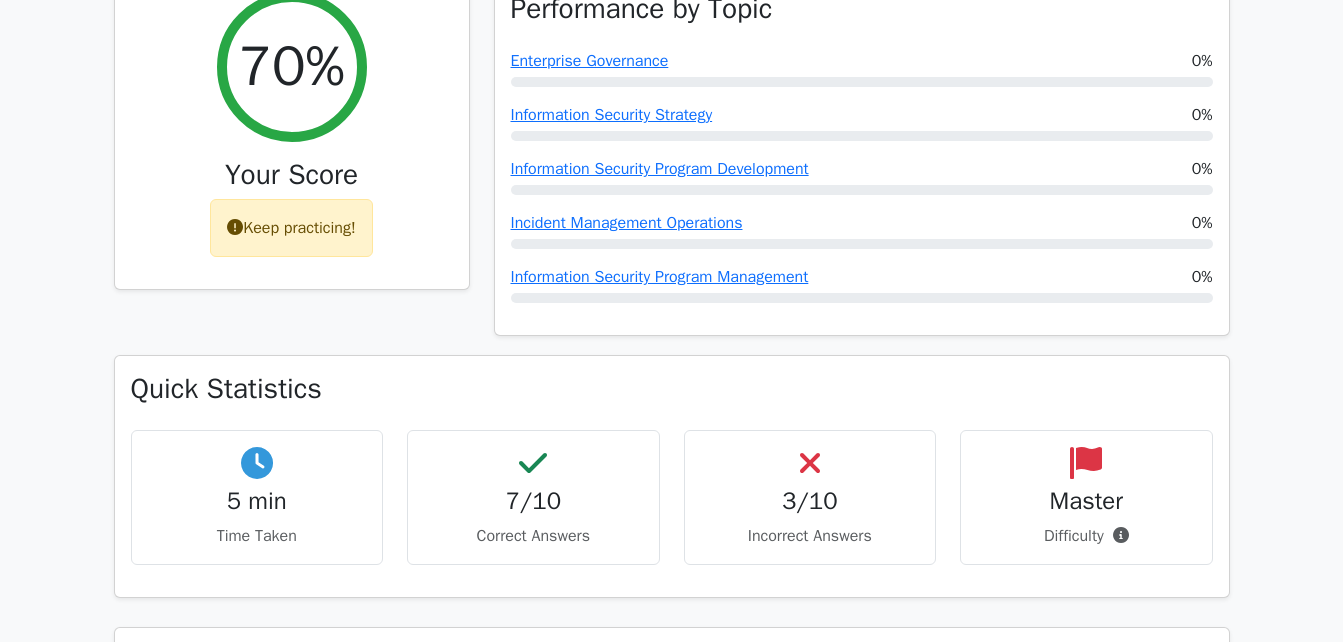 click on "Difficulty" at bounding box center (1086, 536) 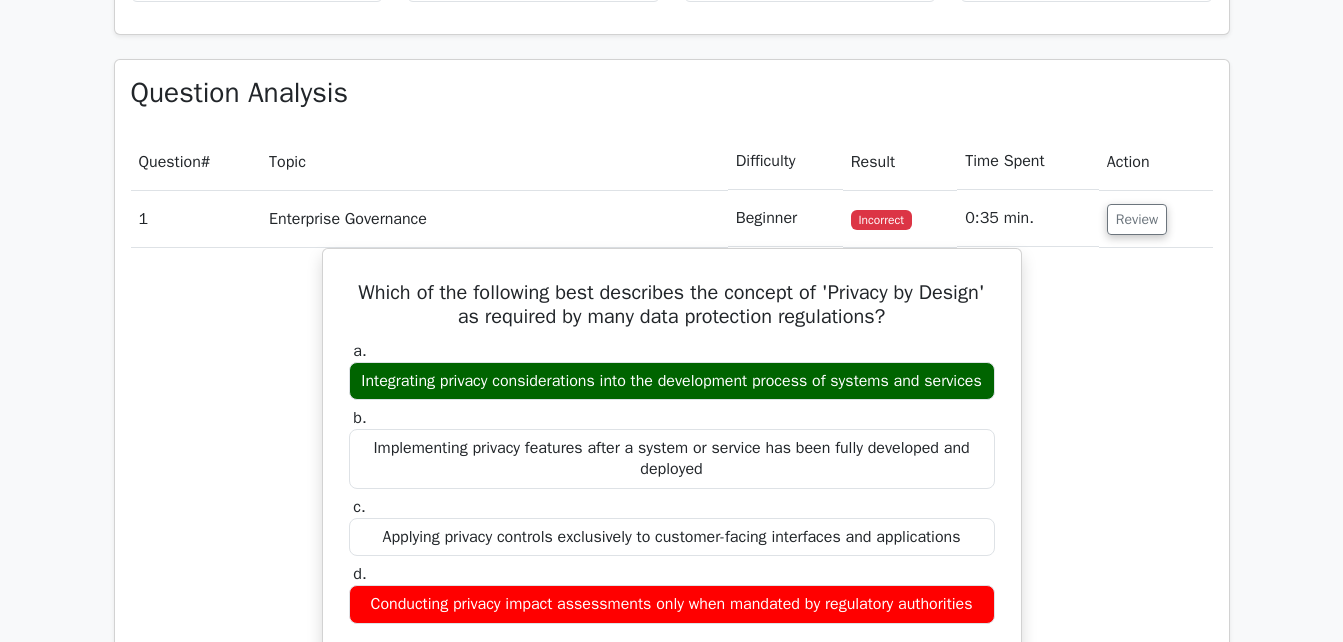 scroll, scrollTop: 1379, scrollLeft: 0, axis: vertical 